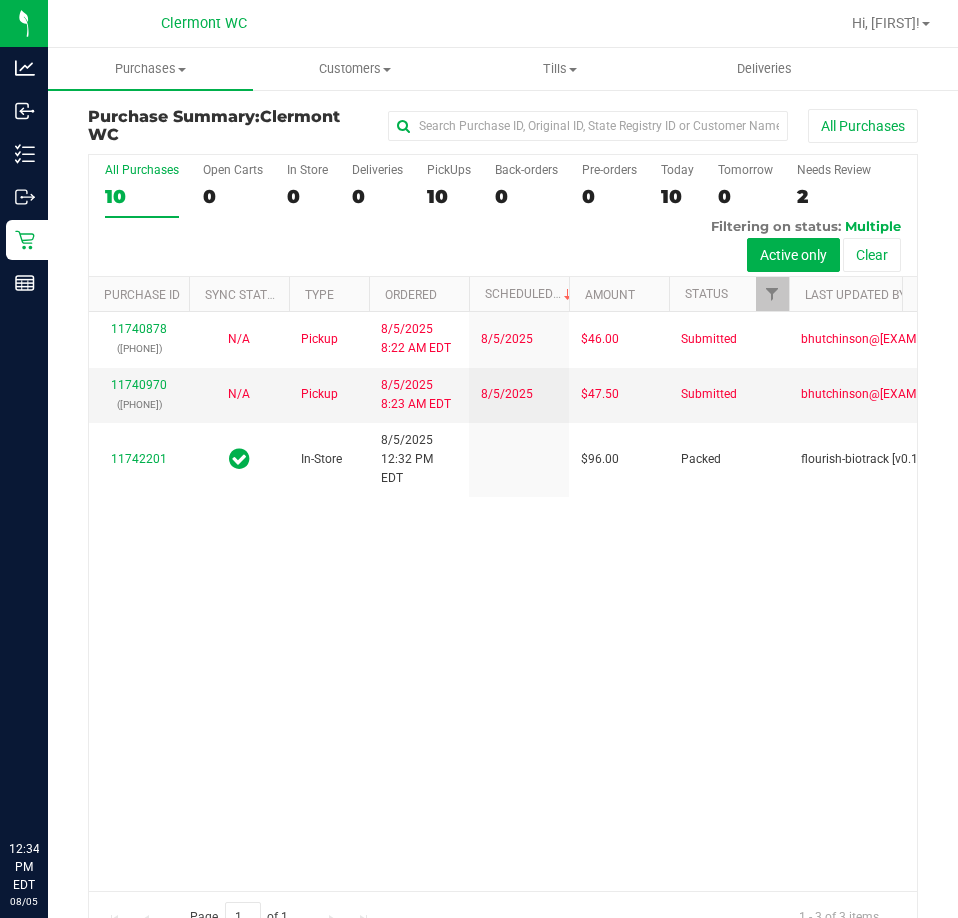 scroll, scrollTop: 0, scrollLeft: 0, axis: both 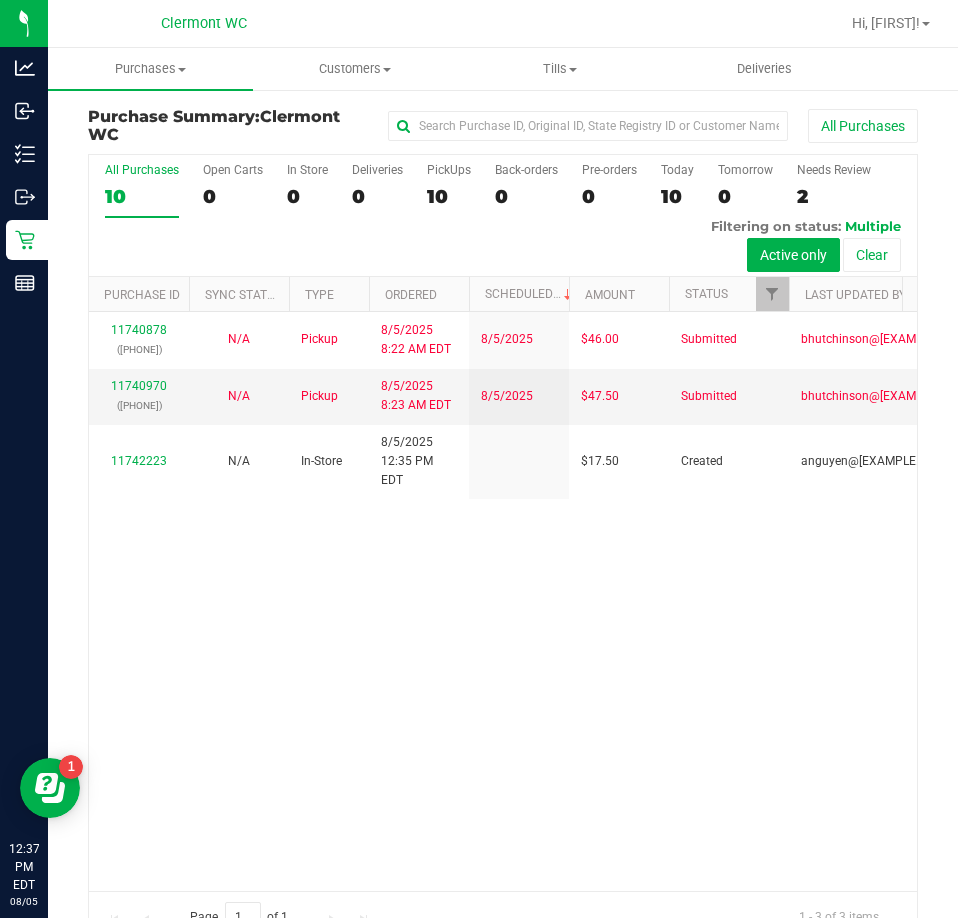 click on "Pickup [MONTH]/[DAY]/[YEAR] [TIME] [TIMEZONE] [MONTH]/[DAY]
$46.00
Submitted bhutchinson@[EXAMPLE.COM]
11740970
([PHONE])
N/A
Pickup [MONTH]/[DAY]/[YEAR] [TIME] [TIMEZONE] [MONTH]/[DAY]
$47.50
Submitted bhutchinson@[EXAMPLE.COM]
11742223
N/A
In-Store [MONTH]/[DAY]/[YEAR] [TIME] [TIMEZONE]
$17.50
Created anguyen@[EXAMPLE.COM]" at bounding box center [503, 601] 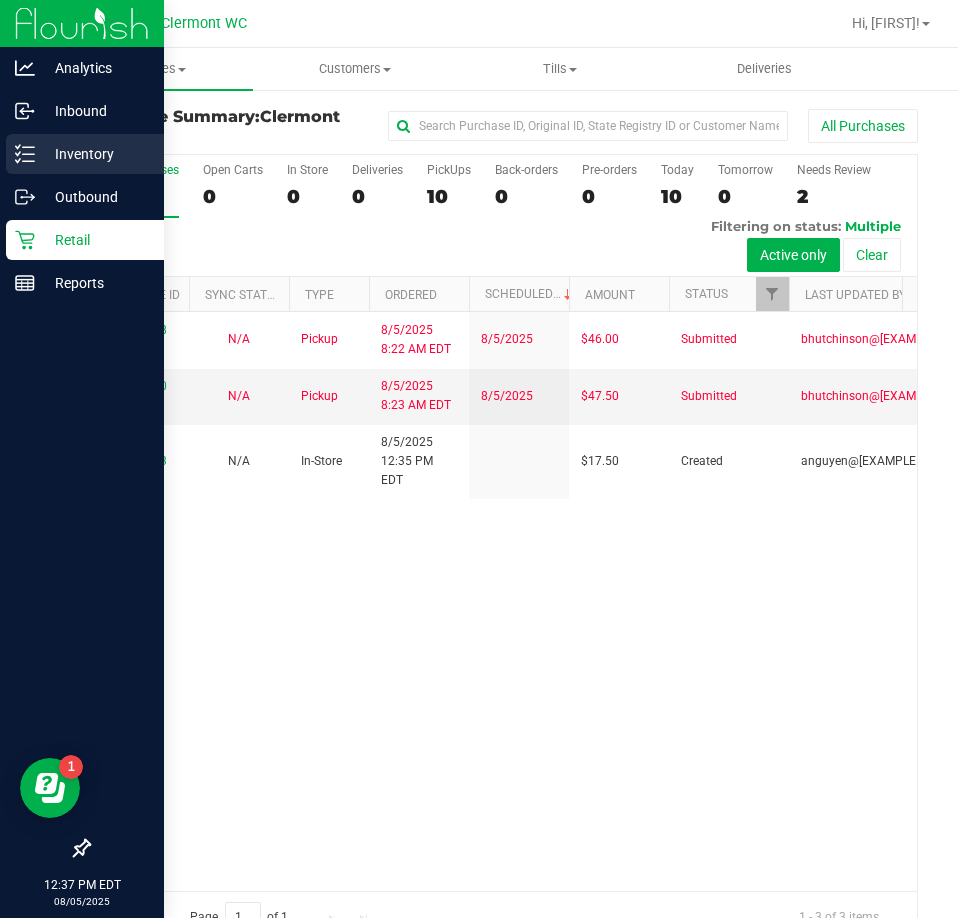 click 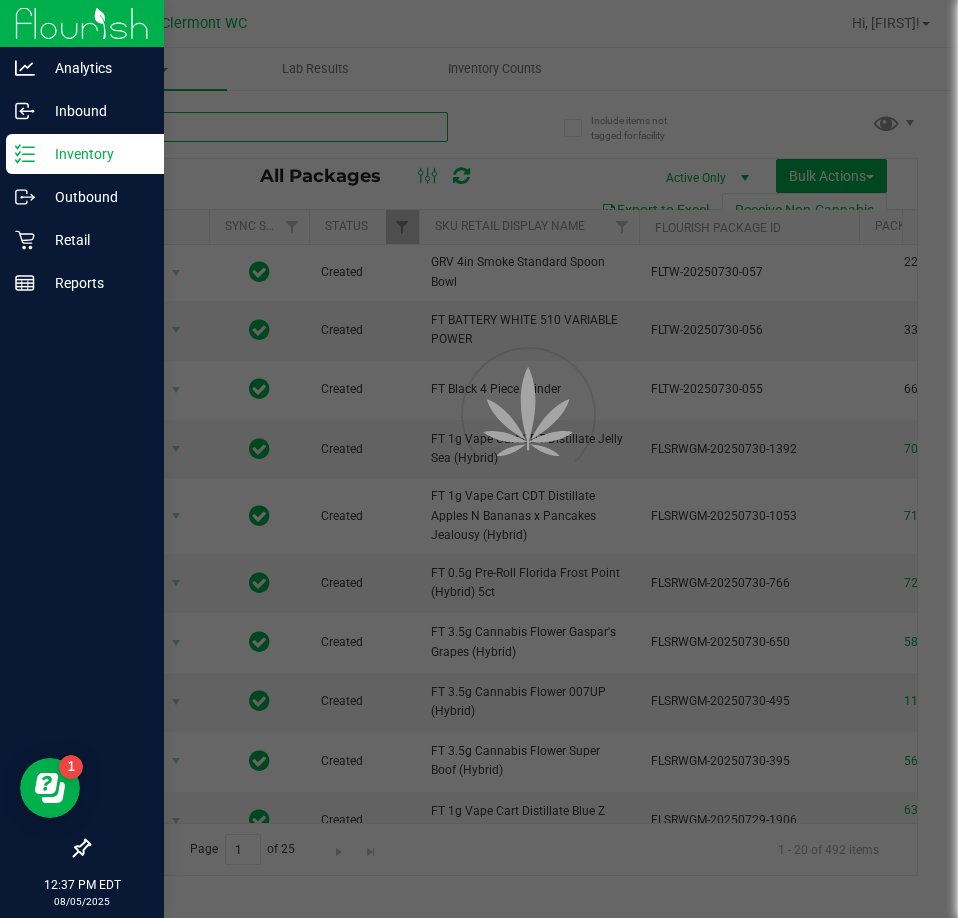 click at bounding box center (268, 127) 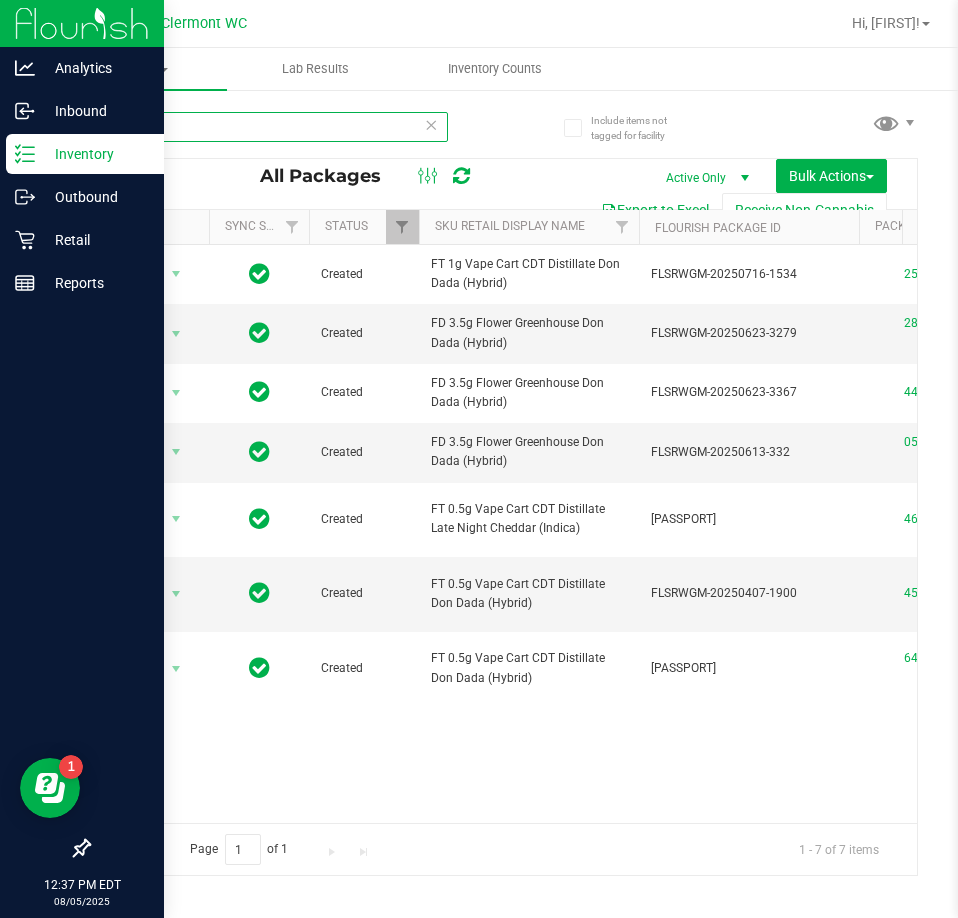 scroll, scrollTop: 0, scrollLeft: 77, axis: horizontal 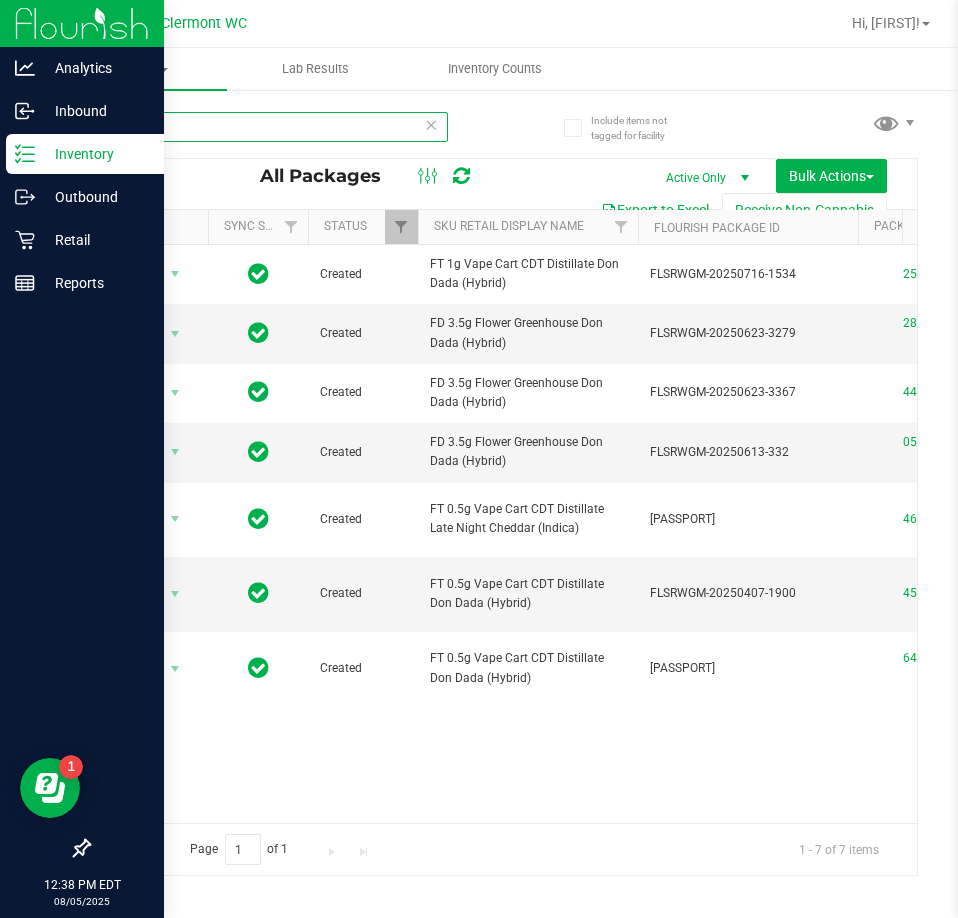 type on "d" 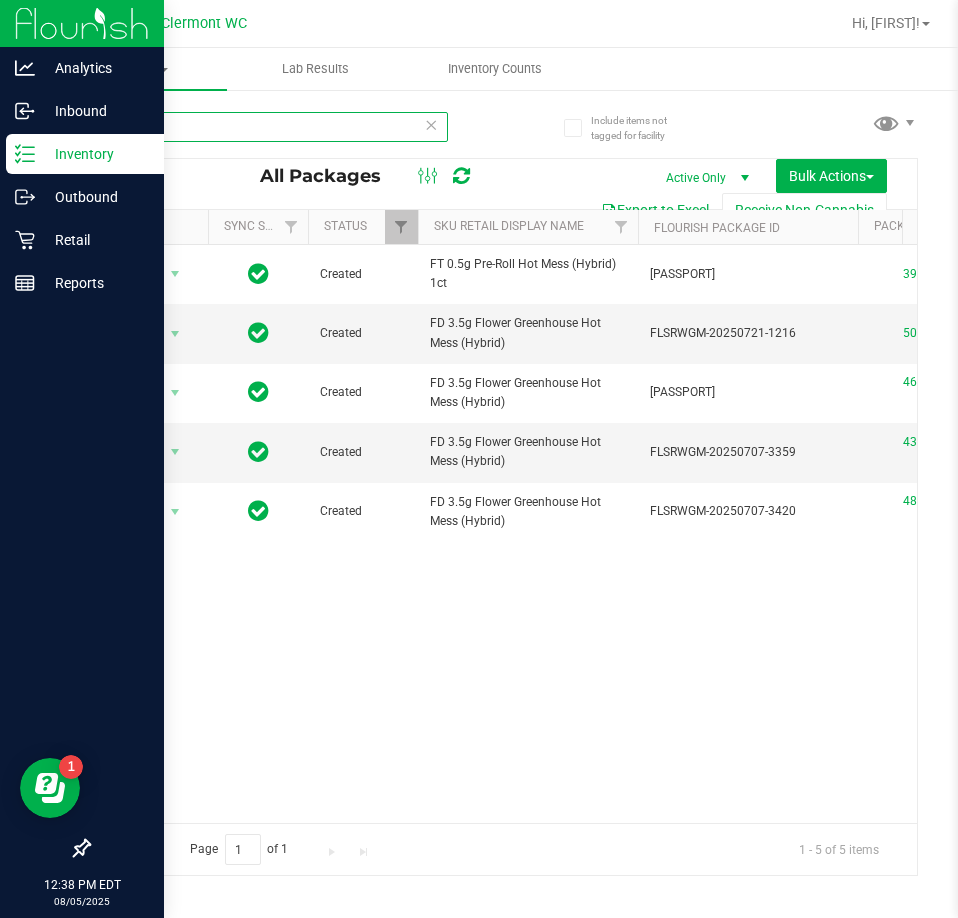 type on "h" 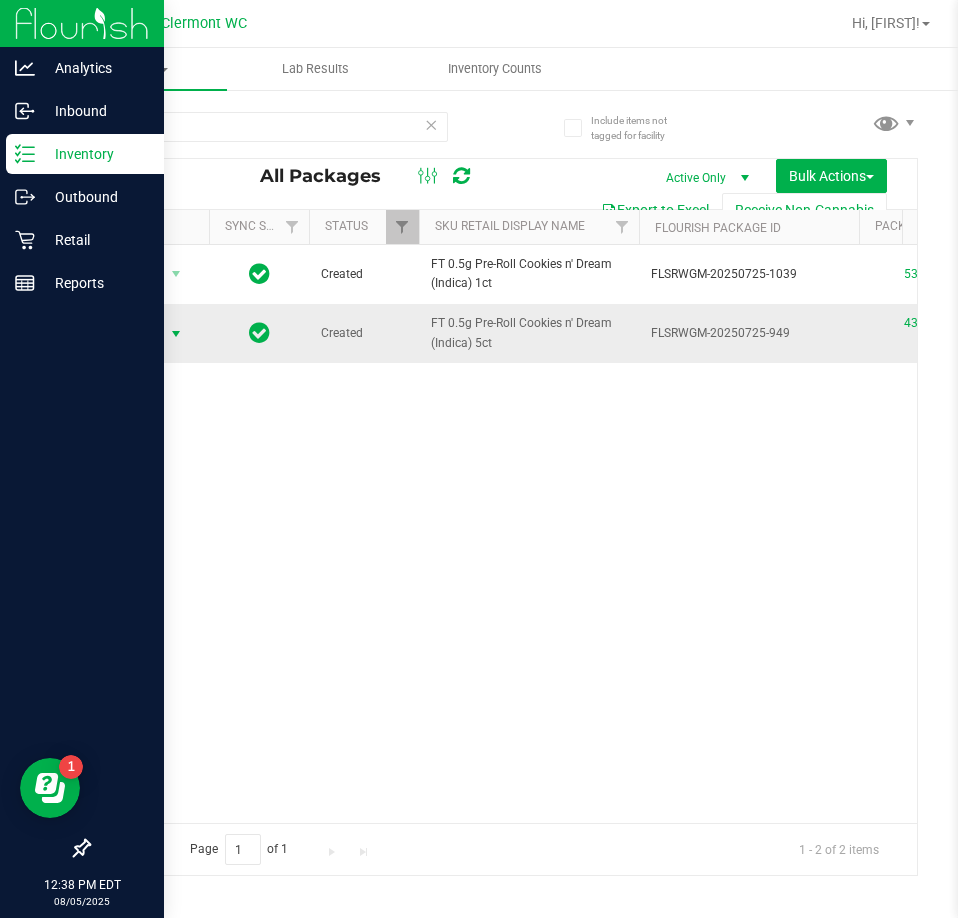 click at bounding box center (176, 334) 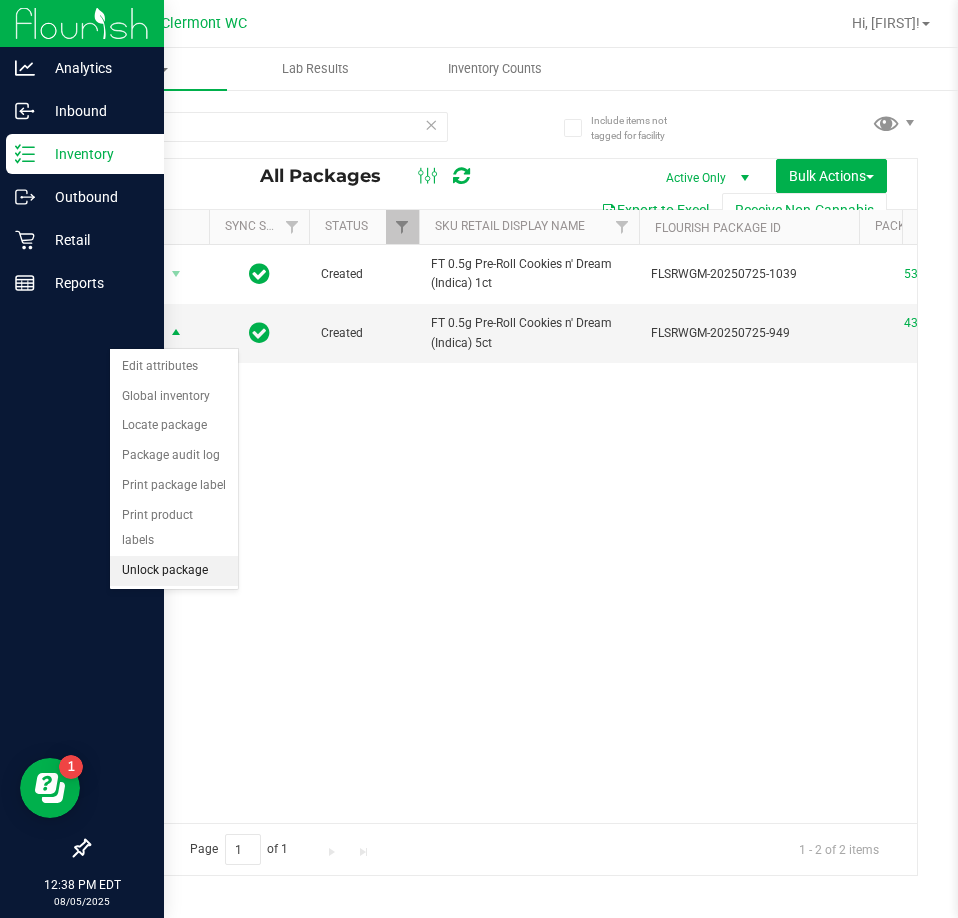click on "Unlock package" at bounding box center (174, 571) 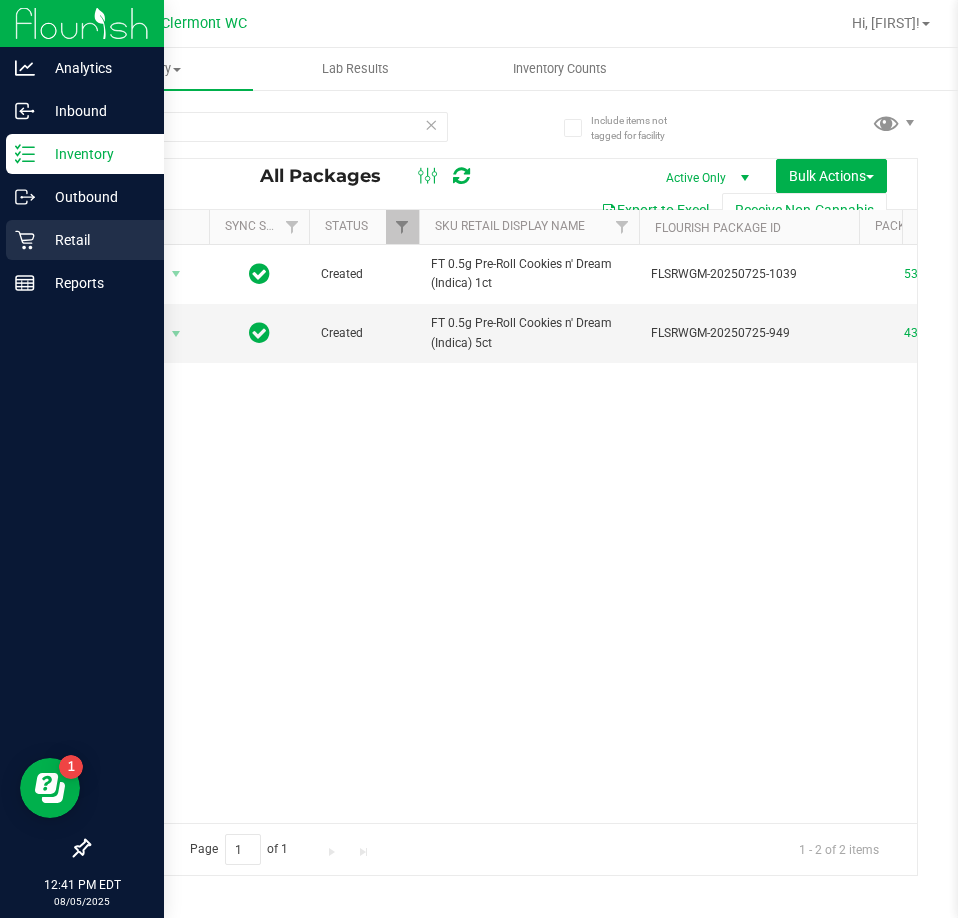 click 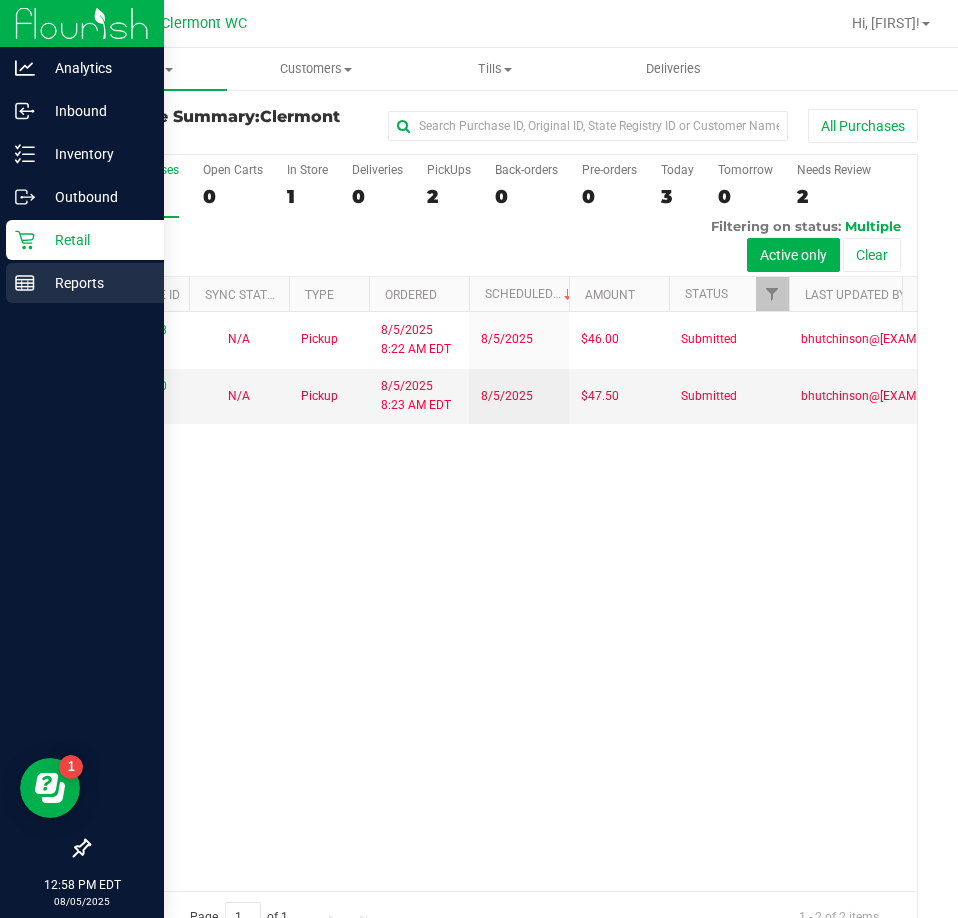 click on "Reports" at bounding box center (85, 283) 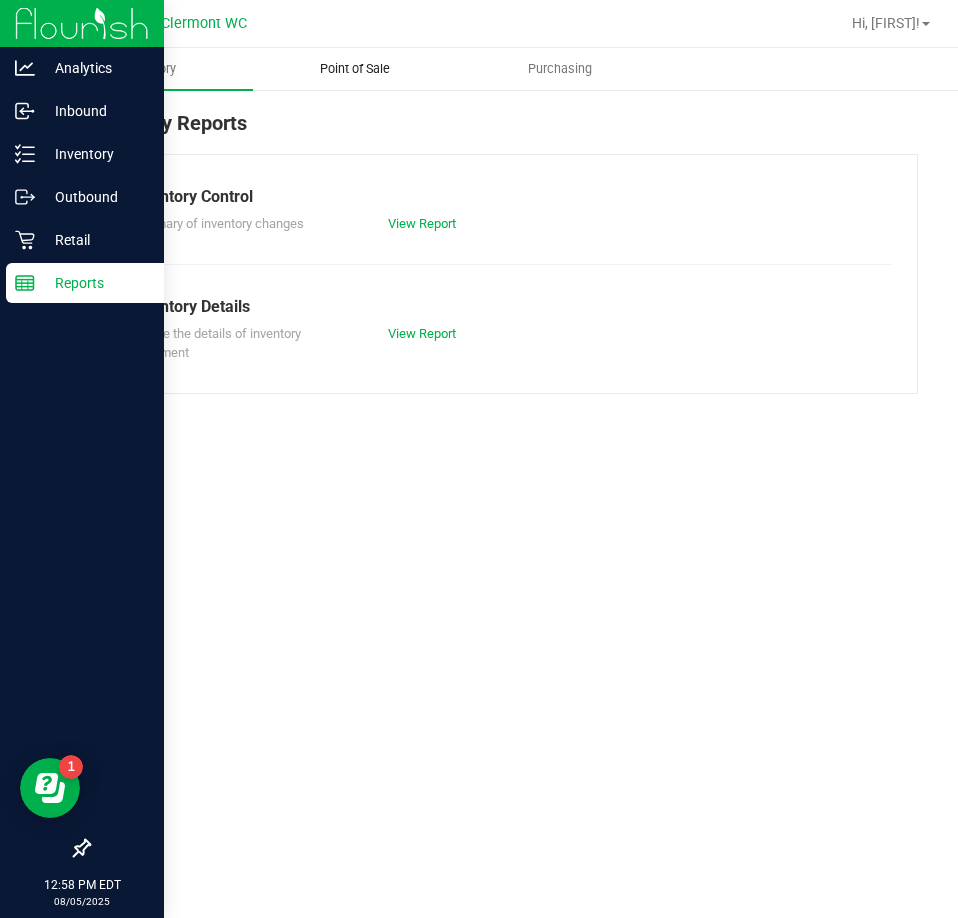 click on "Point of Sale" at bounding box center [355, 69] 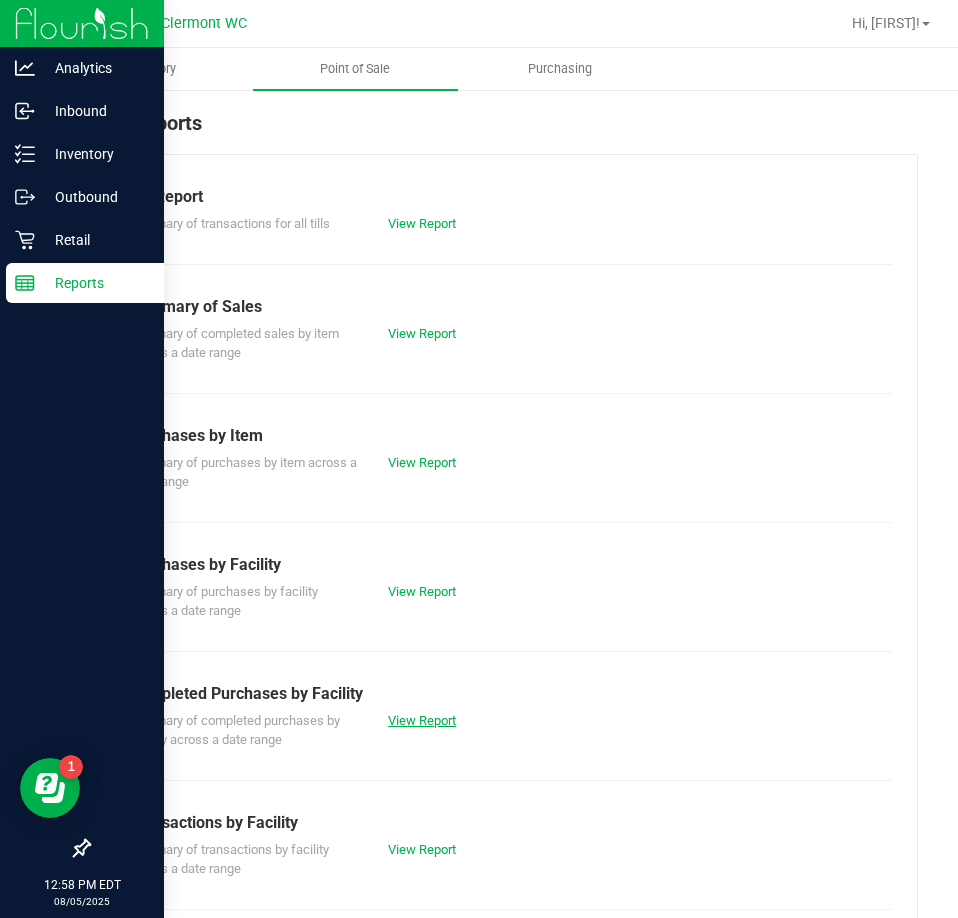click on "View Report" at bounding box center (422, 720) 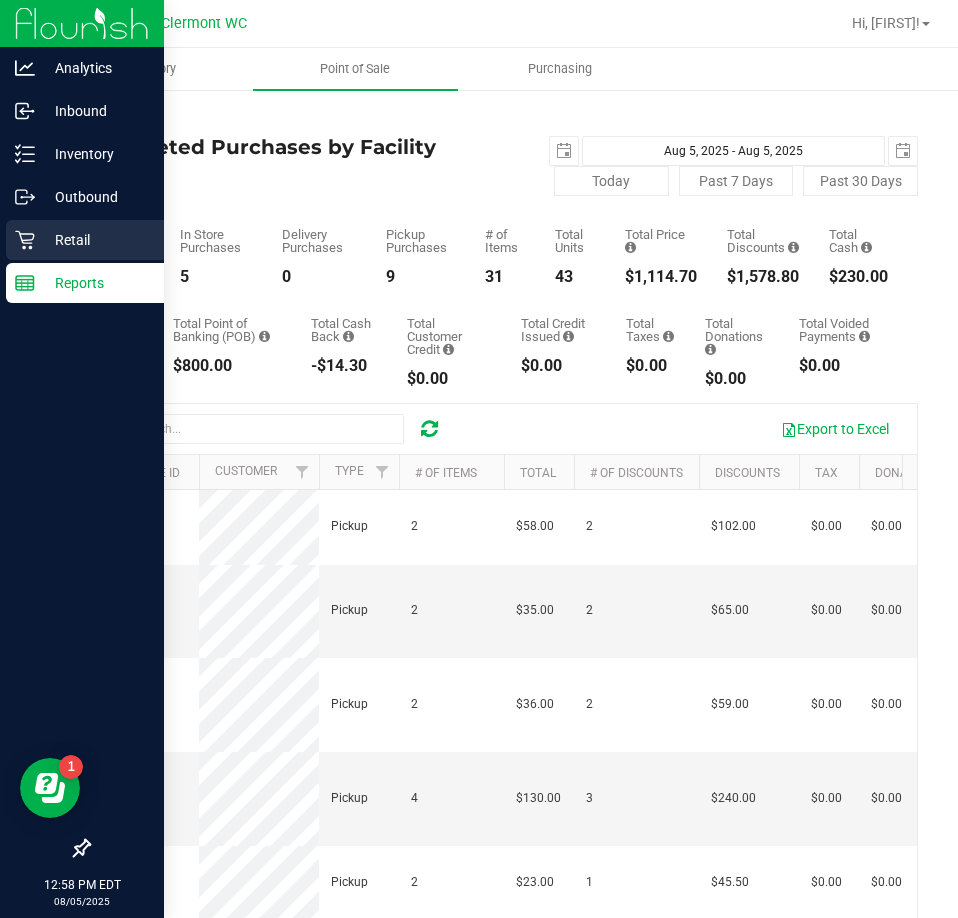 click on "Retail" at bounding box center [95, 240] 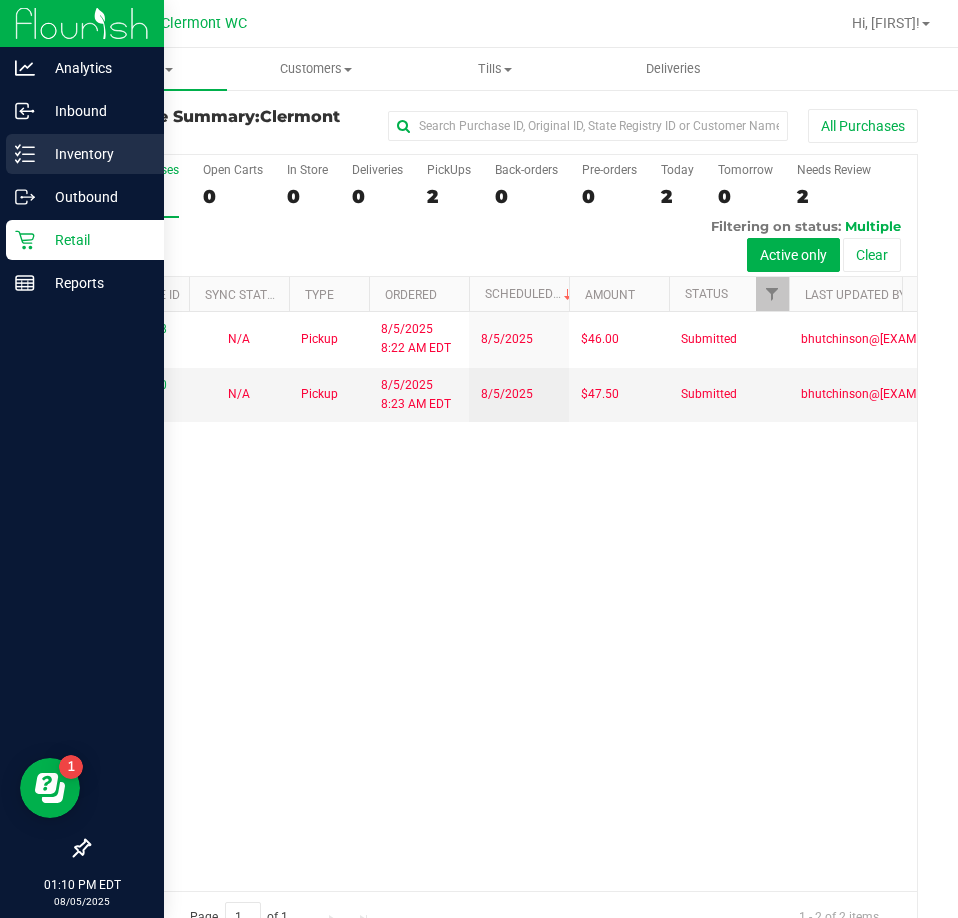 click on "Inventory" at bounding box center [85, 154] 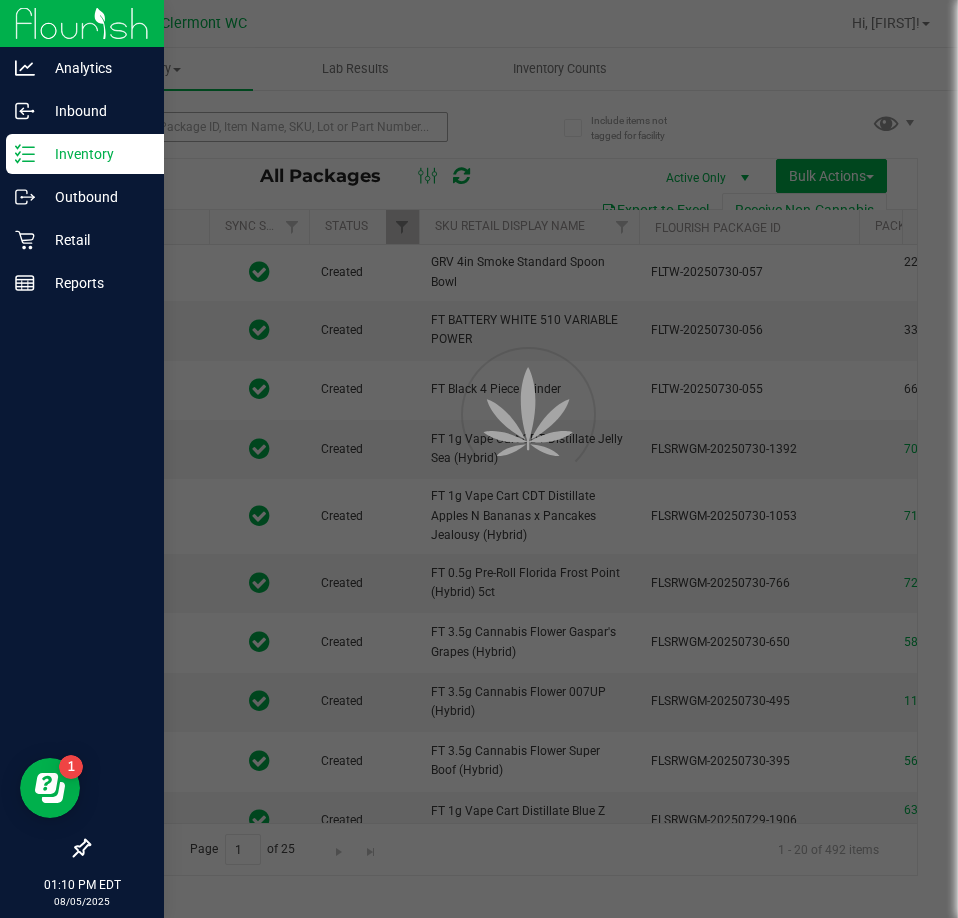 click at bounding box center (479, 459) 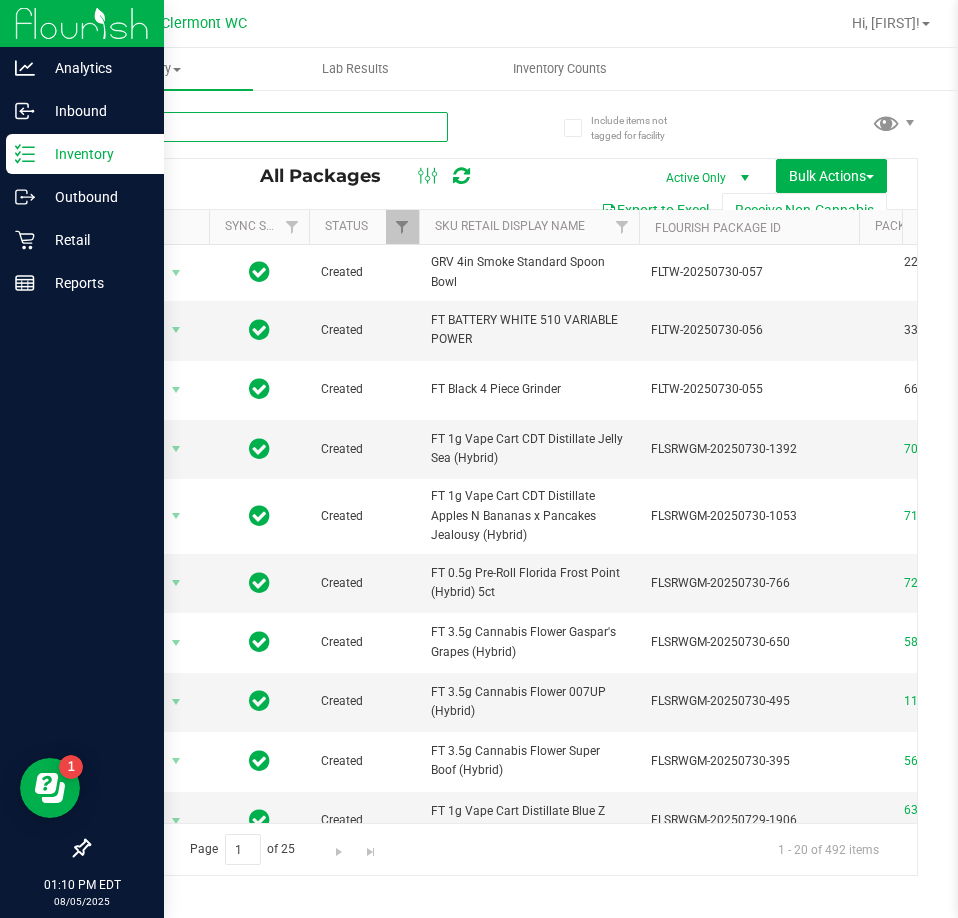 click at bounding box center [268, 127] 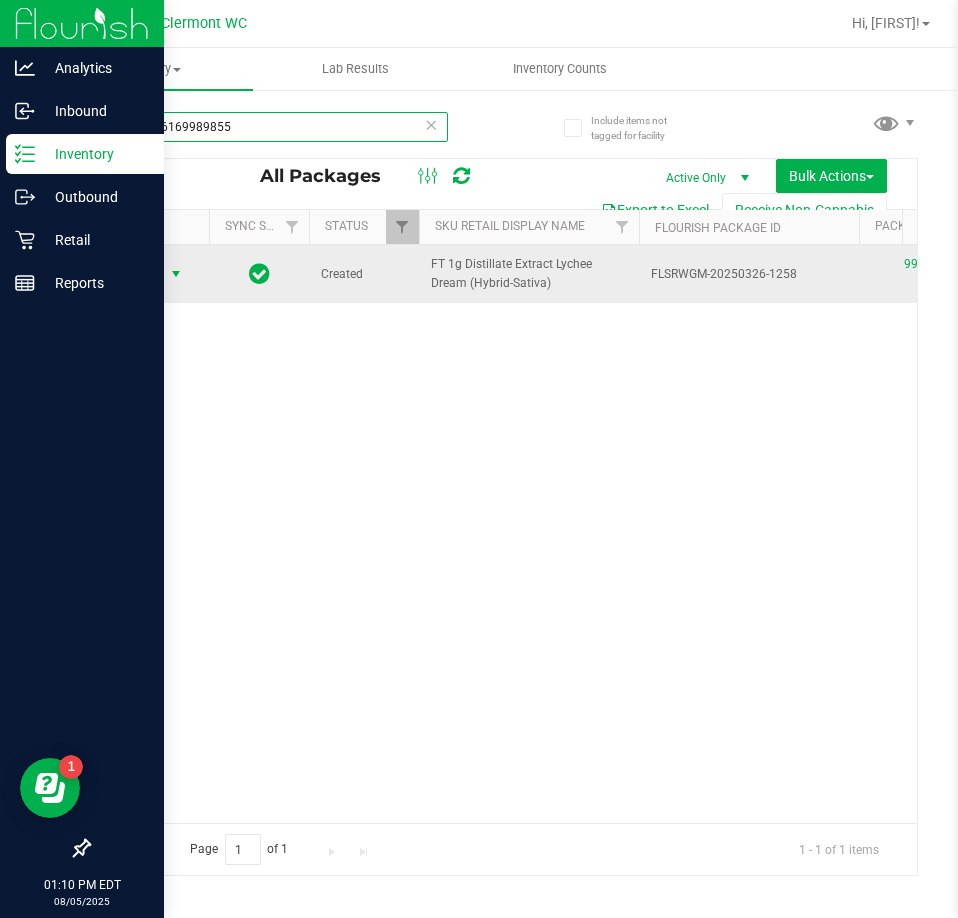type on "9966166169989855" 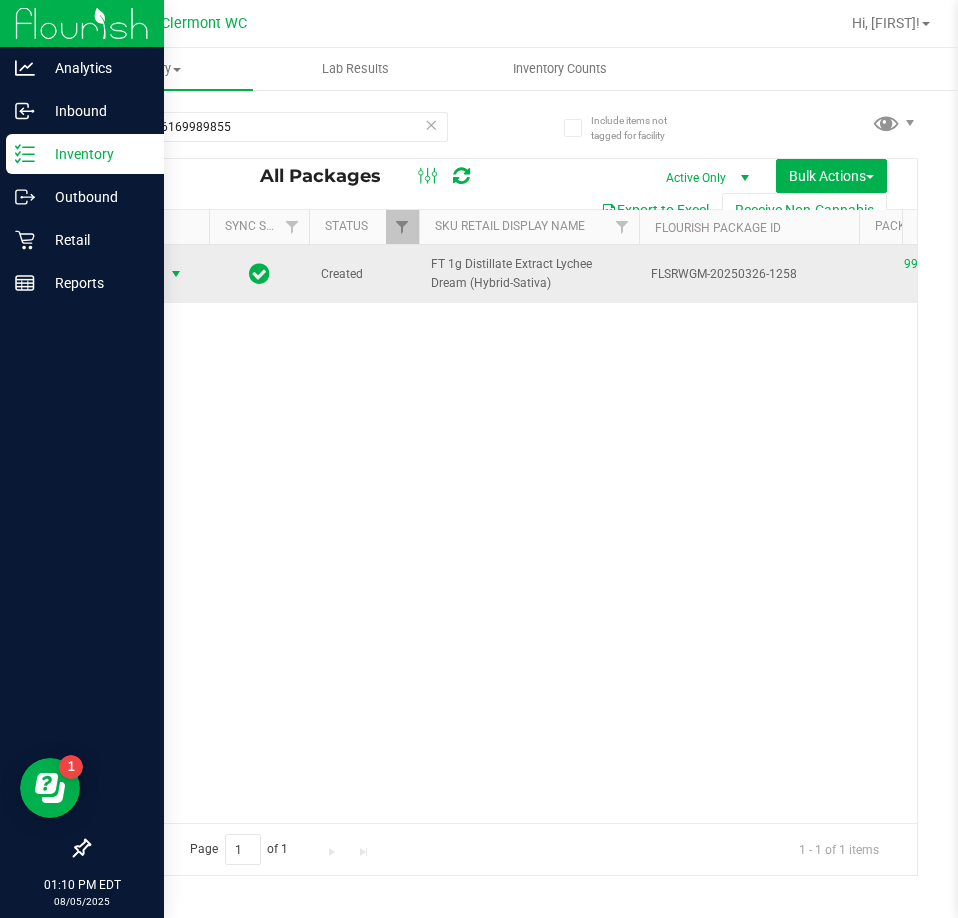 click on "Action" at bounding box center [136, 274] 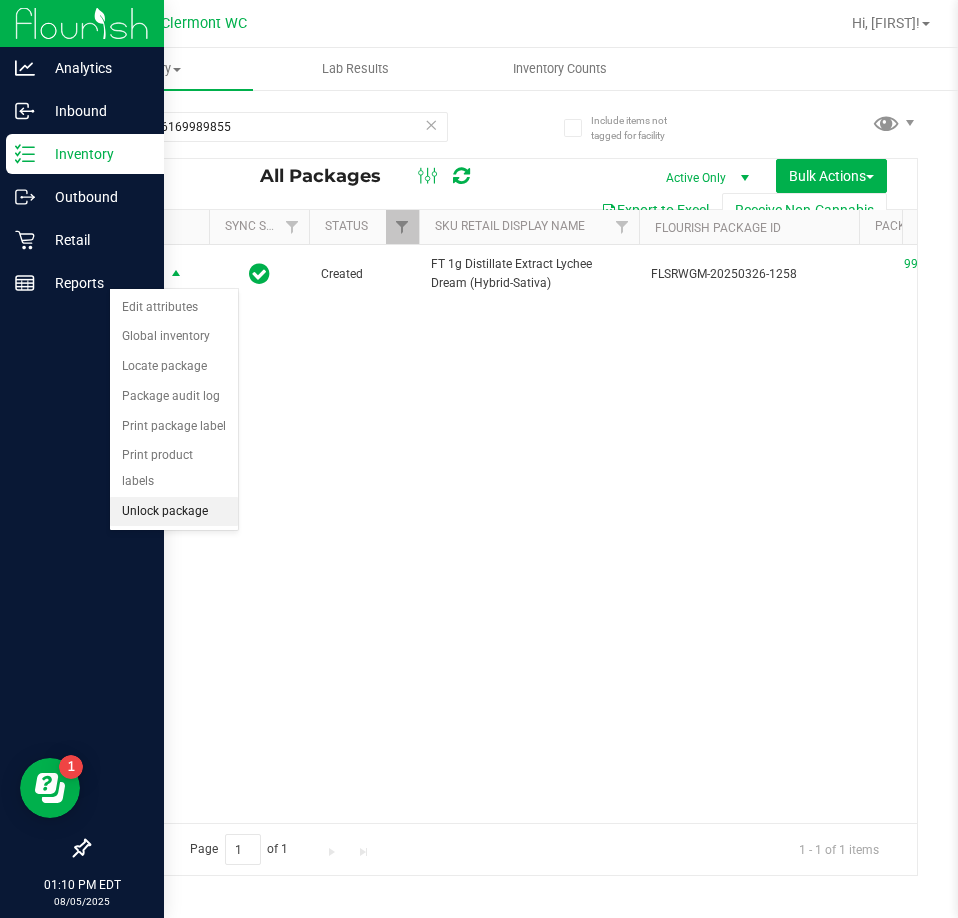 click on "Unlock package" at bounding box center (174, 512) 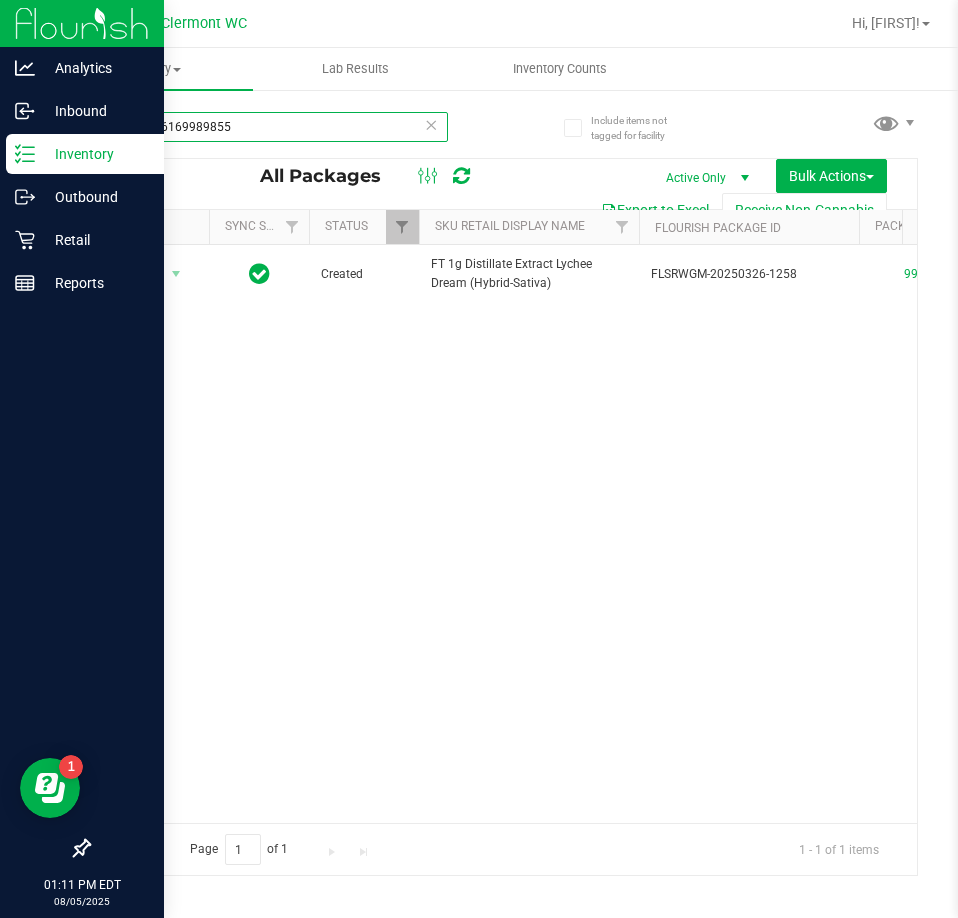 drag, startPoint x: 303, startPoint y: 123, endPoint x: -1, endPoint y: 139, distance: 304.42078 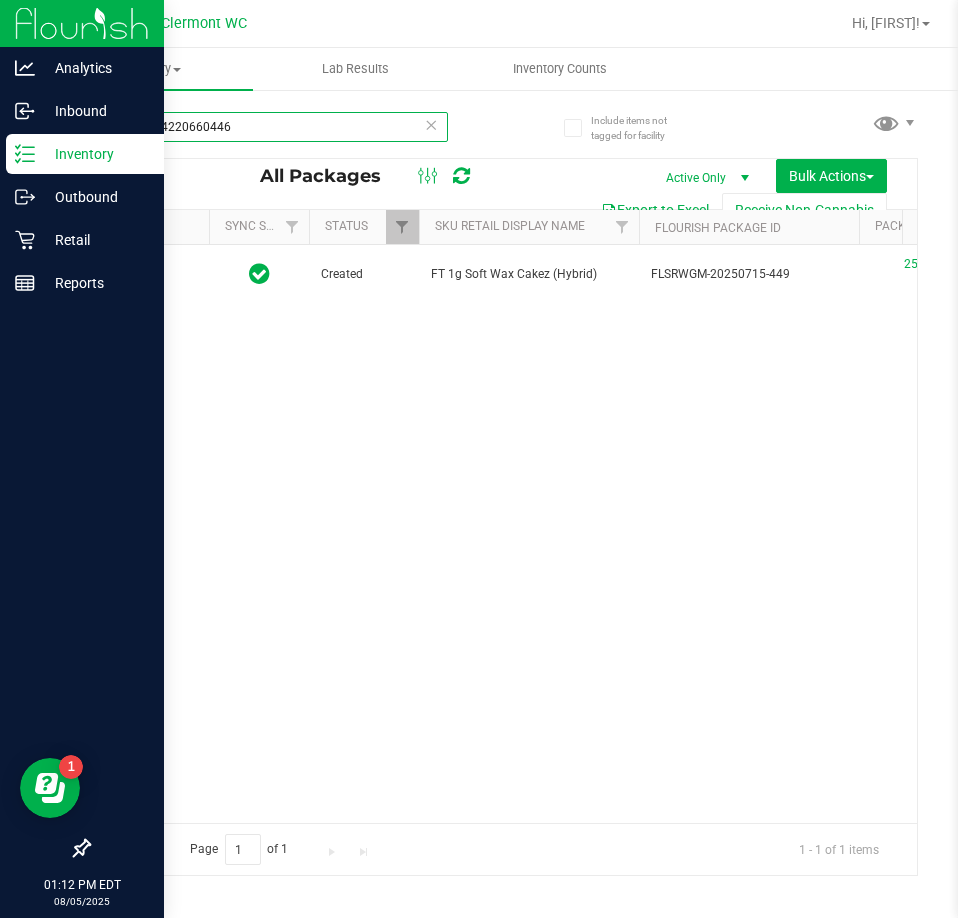 type on "2572904220660446" 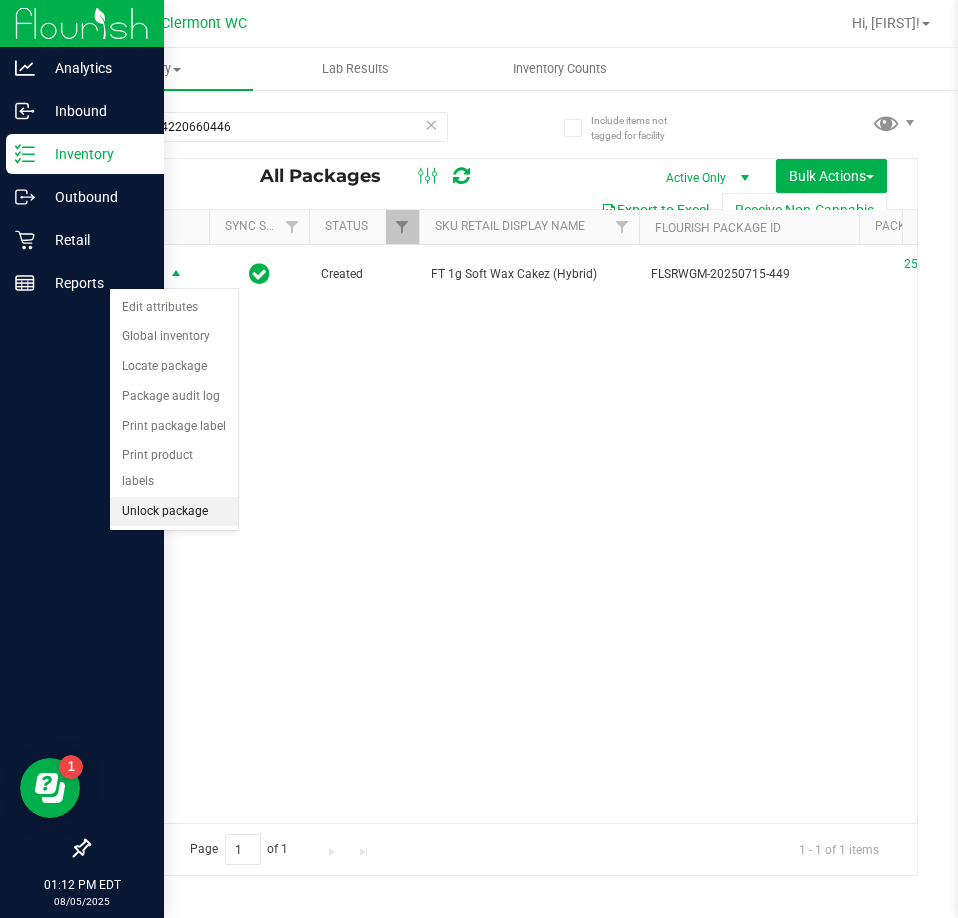 click on "Unlock package" at bounding box center (174, 512) 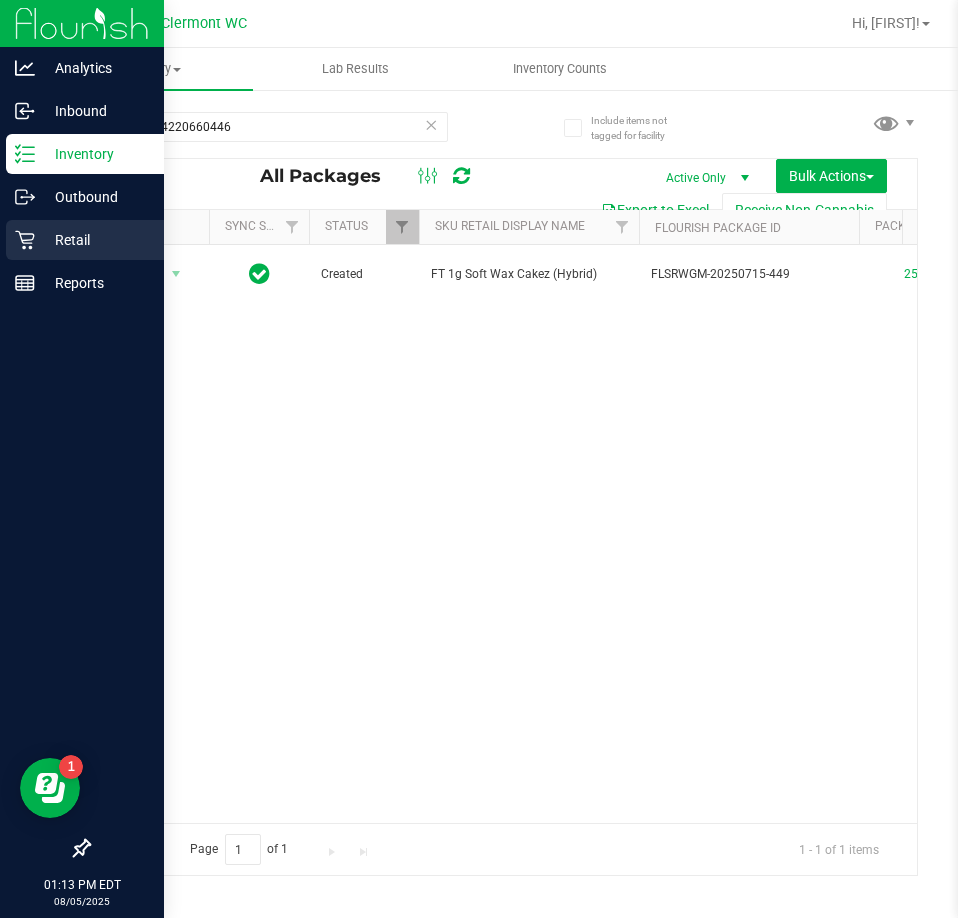 click 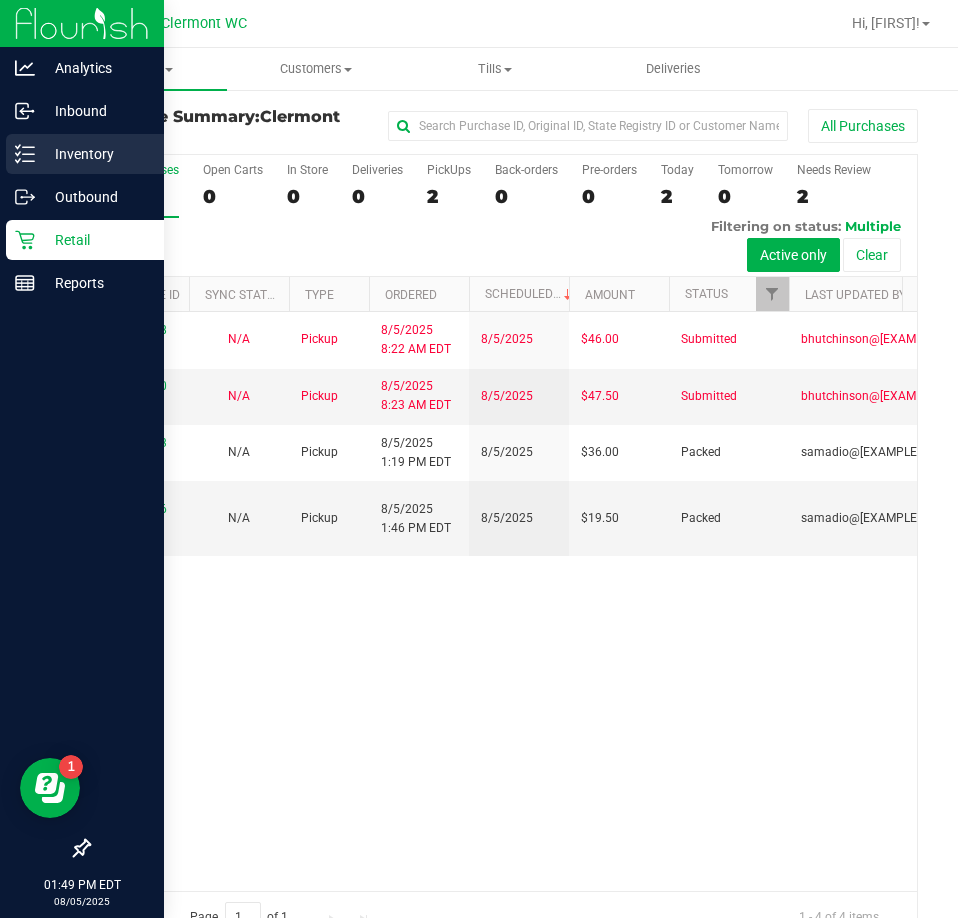 click 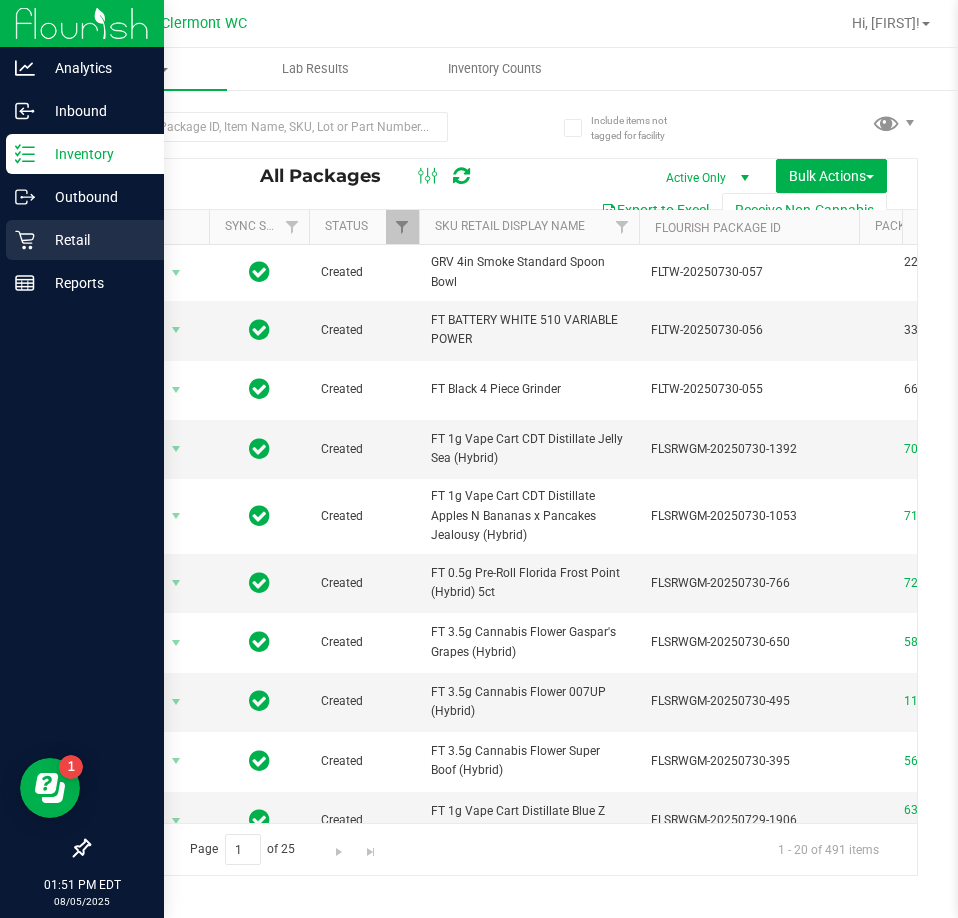click on "Retail" at bounding box center (85, 240) 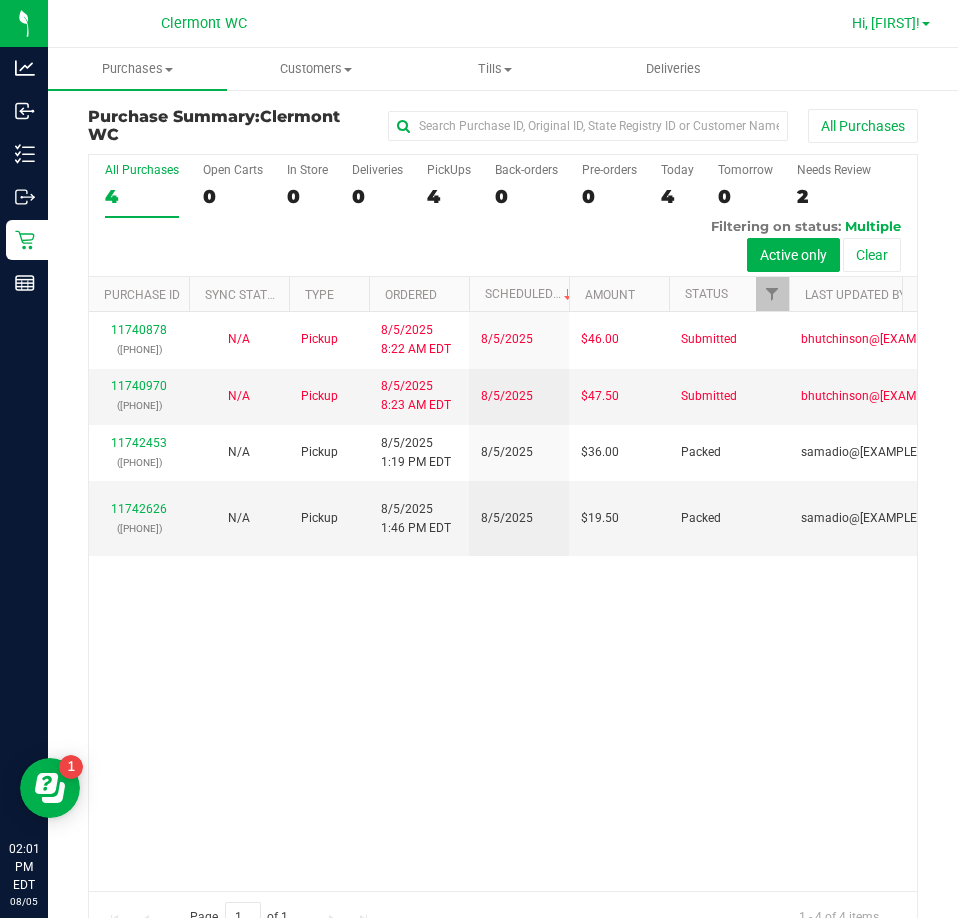 click on "Hi, [FIRST]!" at bounding box center (886, 23) 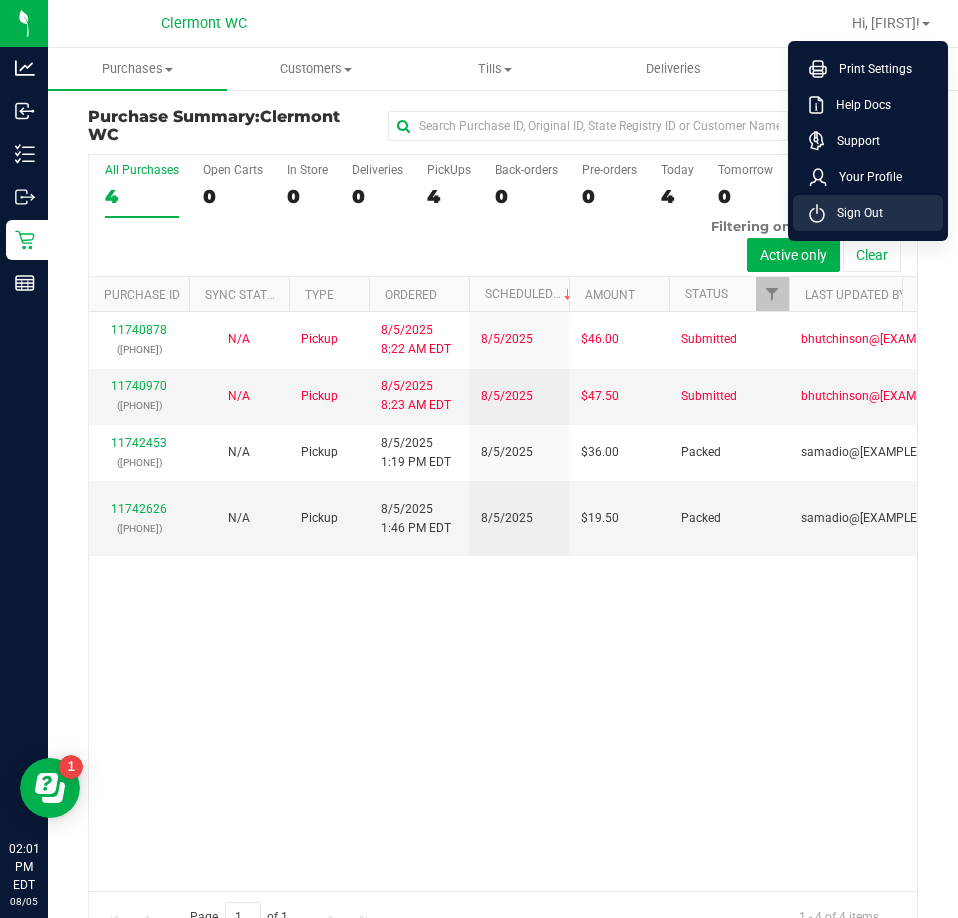 click on "Sign Out" at bounding box center (854, 213) 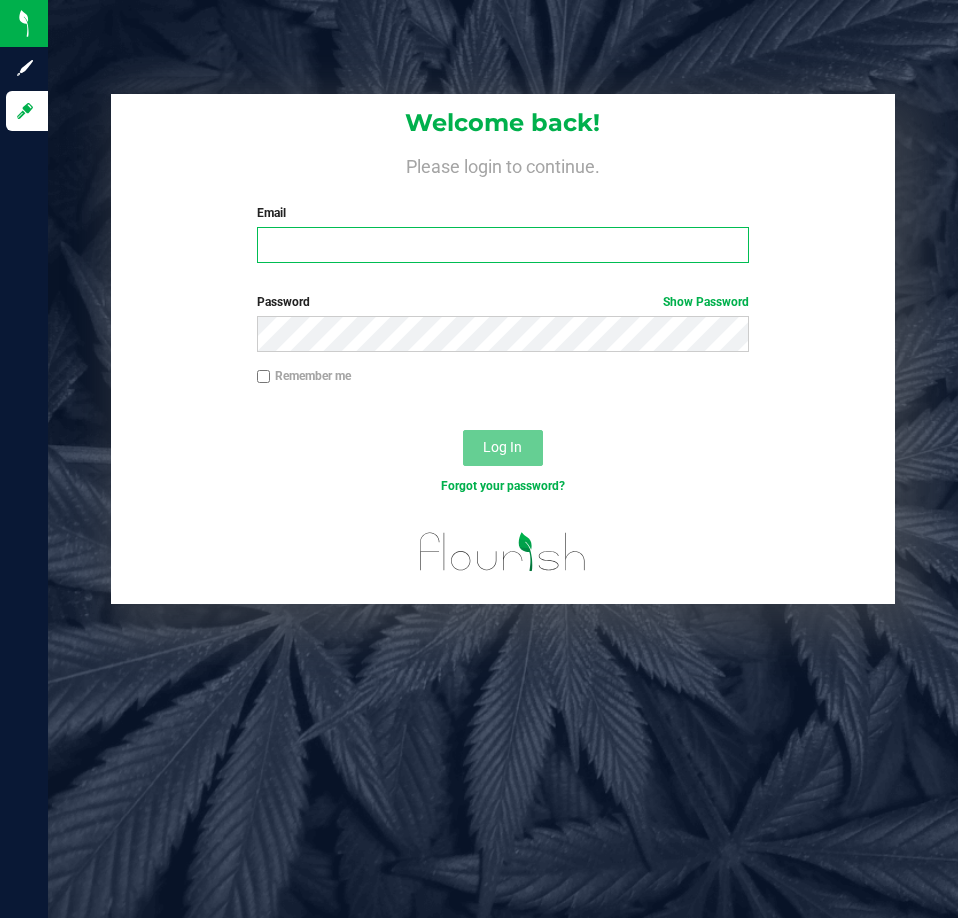click on "Email" at bounding box center [503, 245] 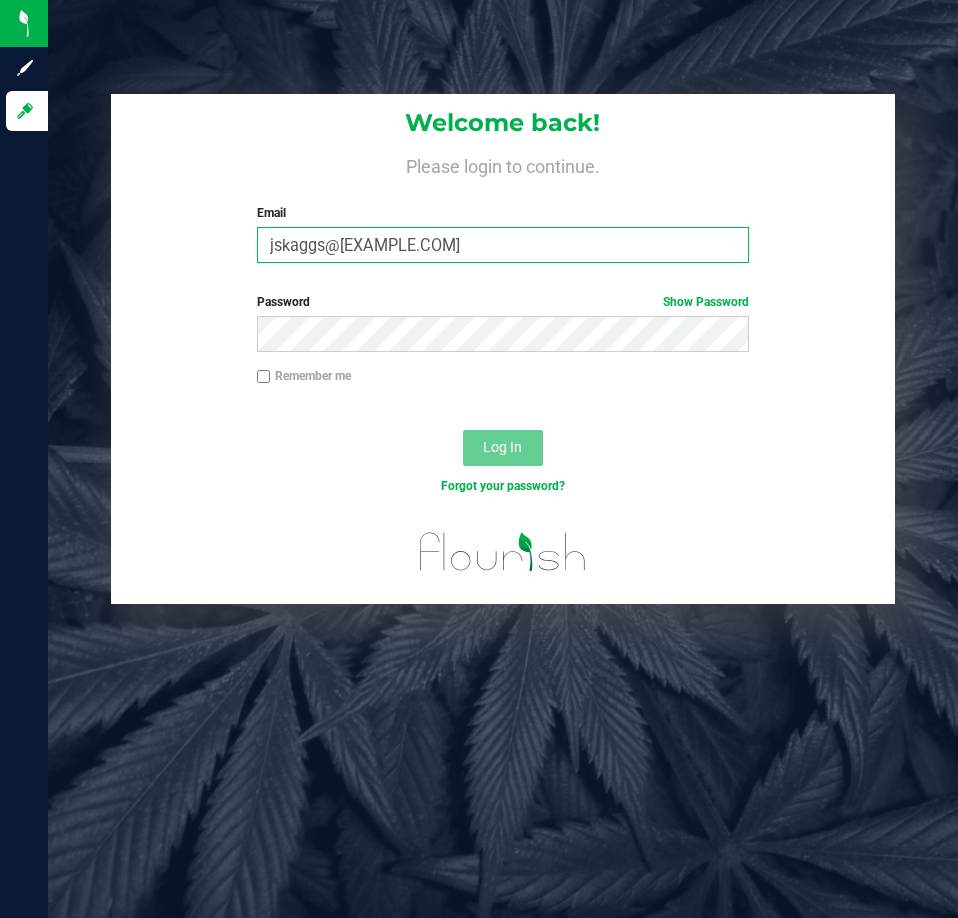 type on "jskaggs@[EXAMPLE.COM]" 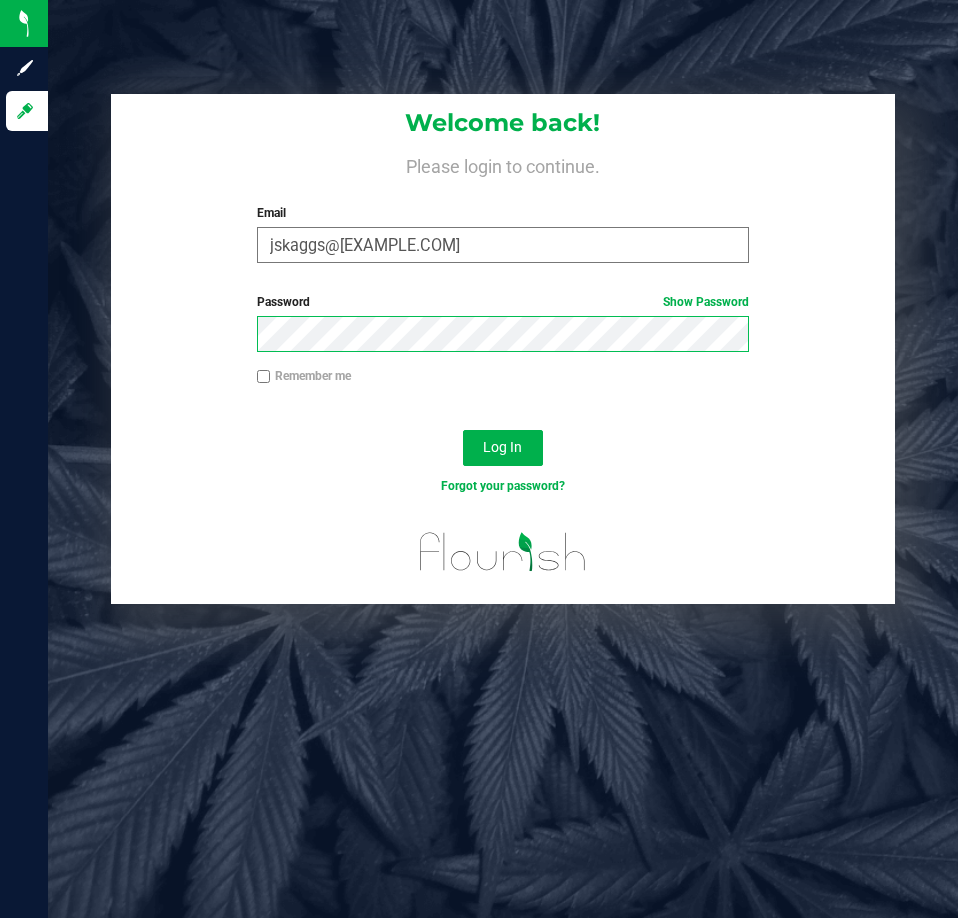 click on "Log In" at bounding box center [503, 448] 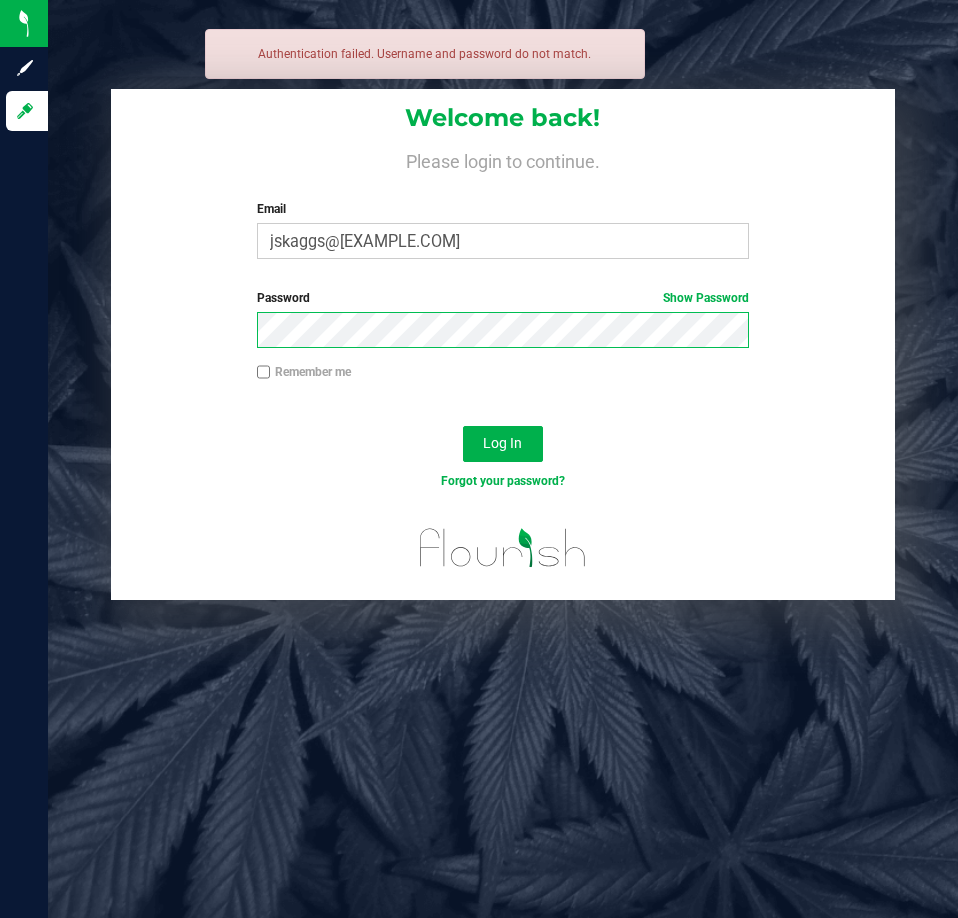 click on "Log In" at bounding box center (503, 444) 